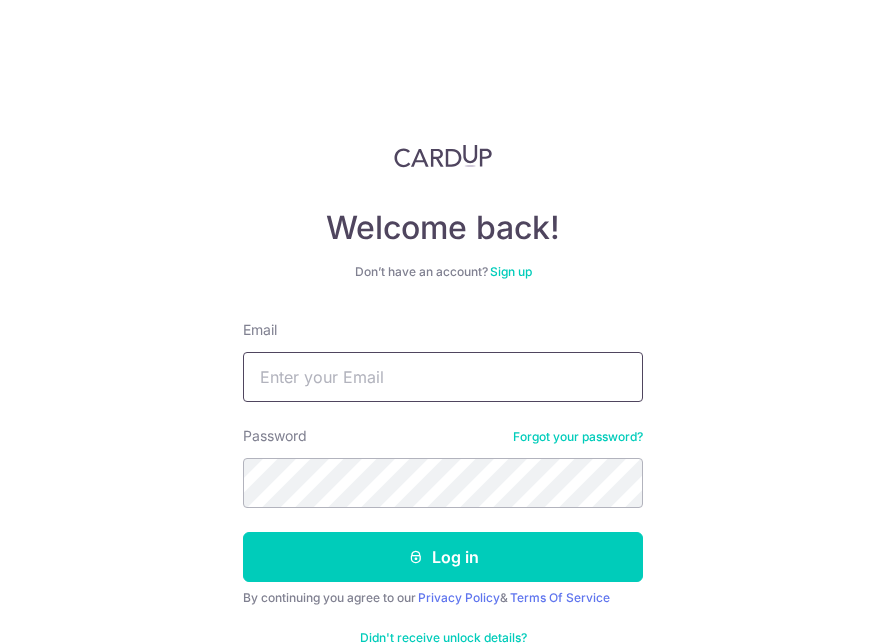 scroll, scrollTop: 0, scrollLeft: 0, axis: both 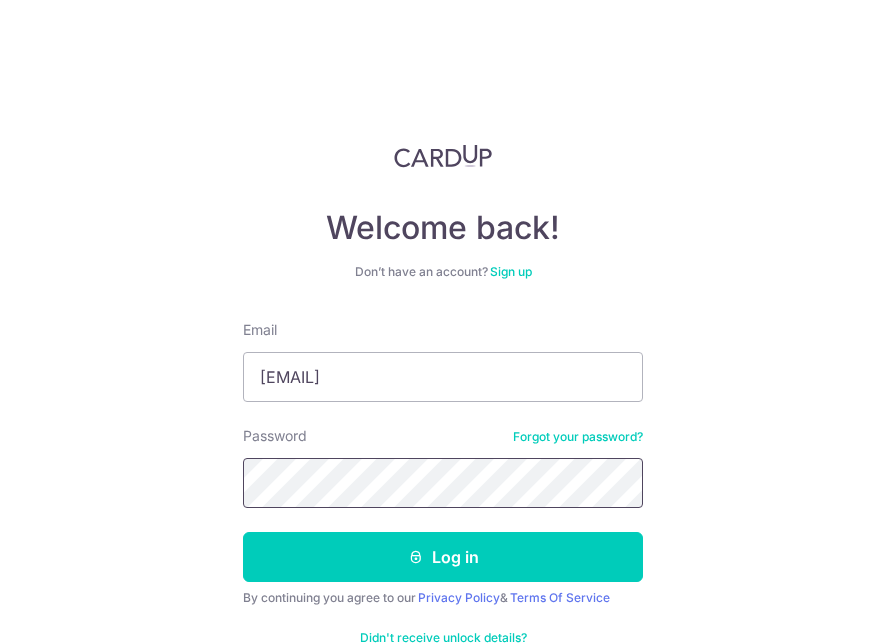 click on "Log in" at bounding box center [443, 557] 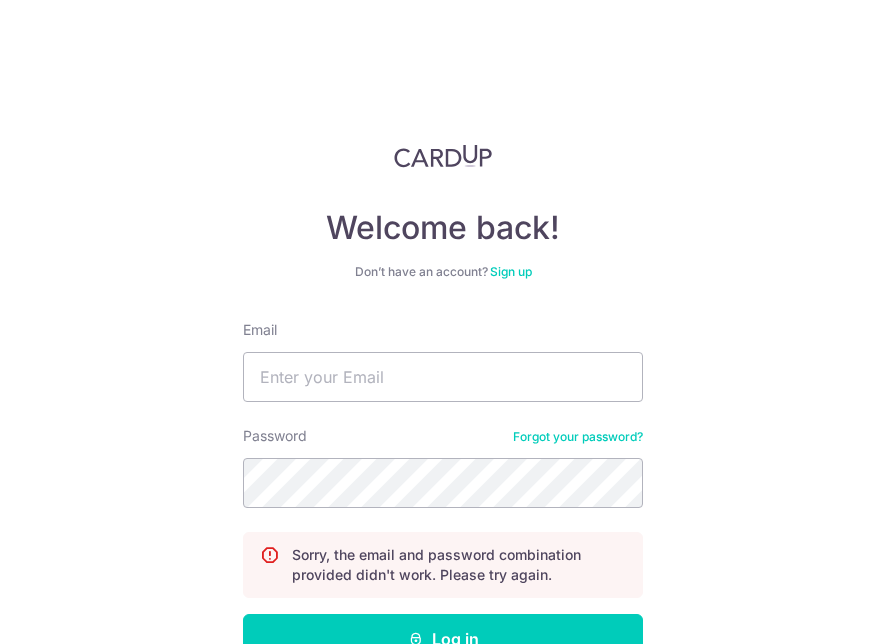 scroll, scrollTop: 0, scrollLeft: 0, axis: both 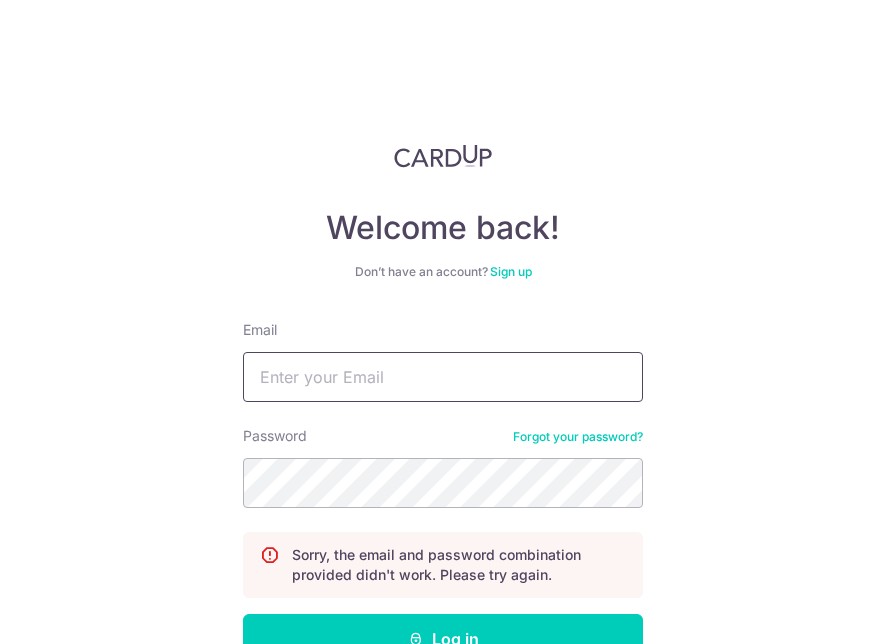 click on "Email" at bounding box center (443, 377) 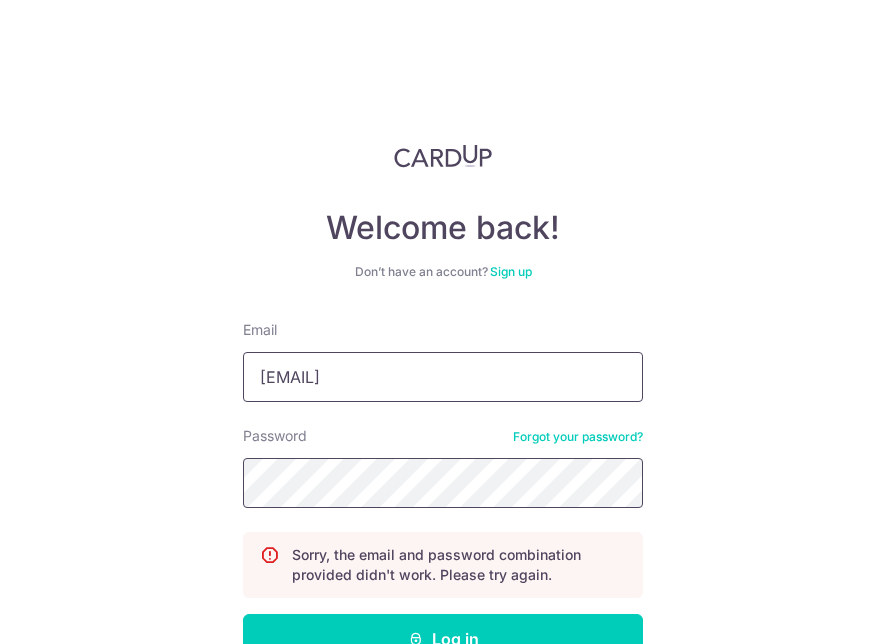 click on "Log in" at bounding box center [443, 639] 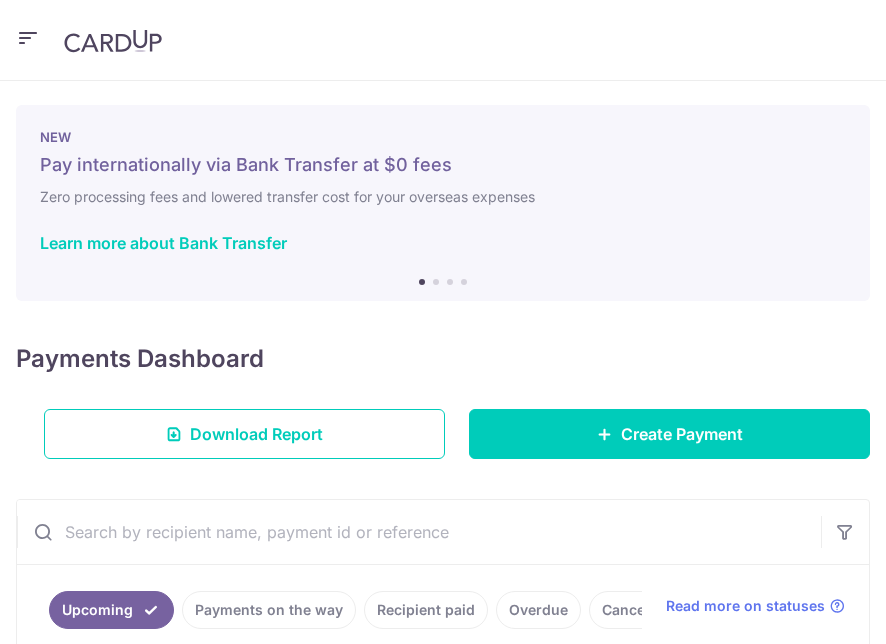 scroll, scrollTop: 0, scrollLeft: 0, axis: both 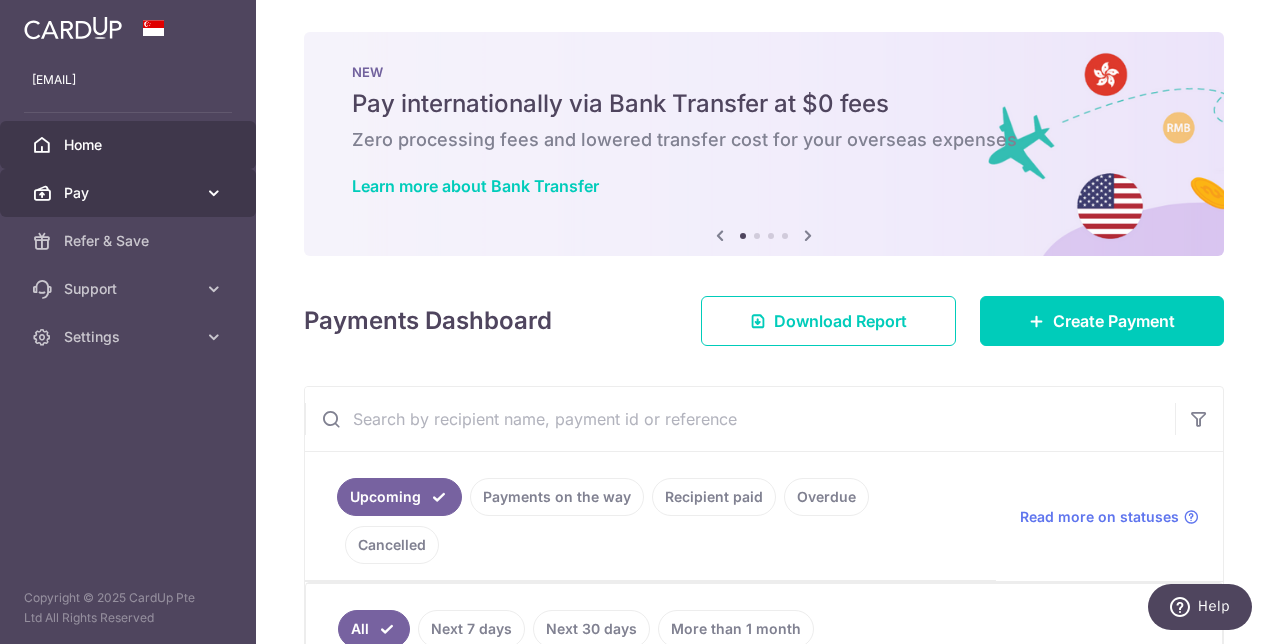 click on "Pay" at bounding box center (130, 193) 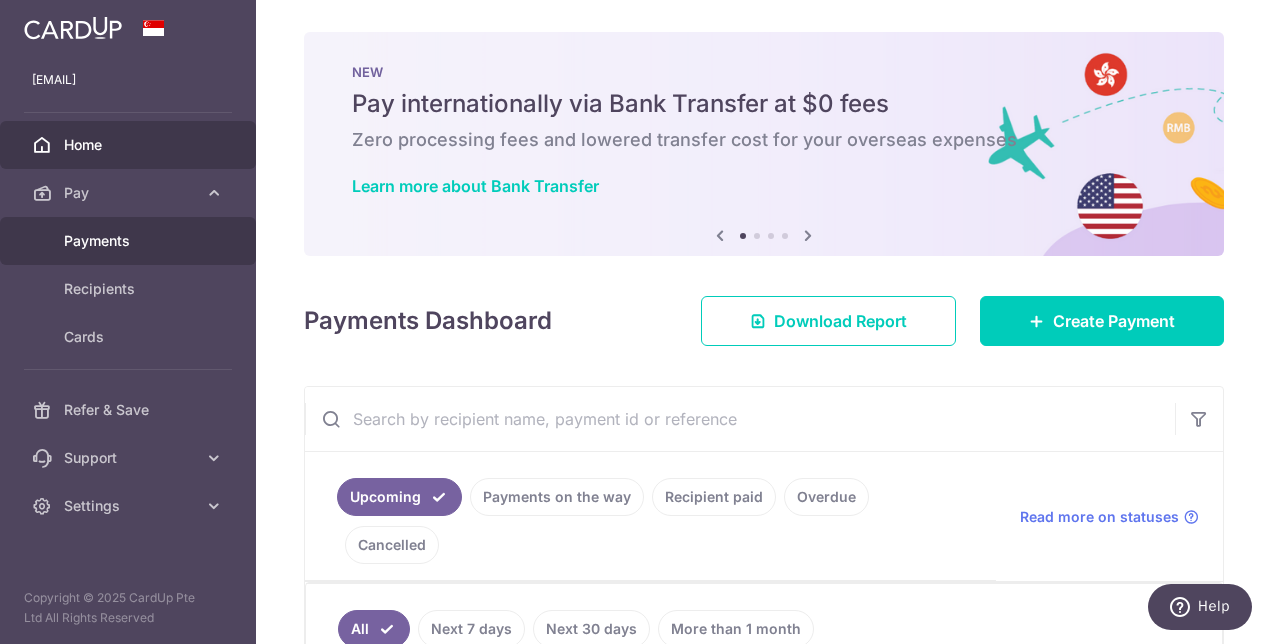 click on "Payments" at bounding box center [130, 241] 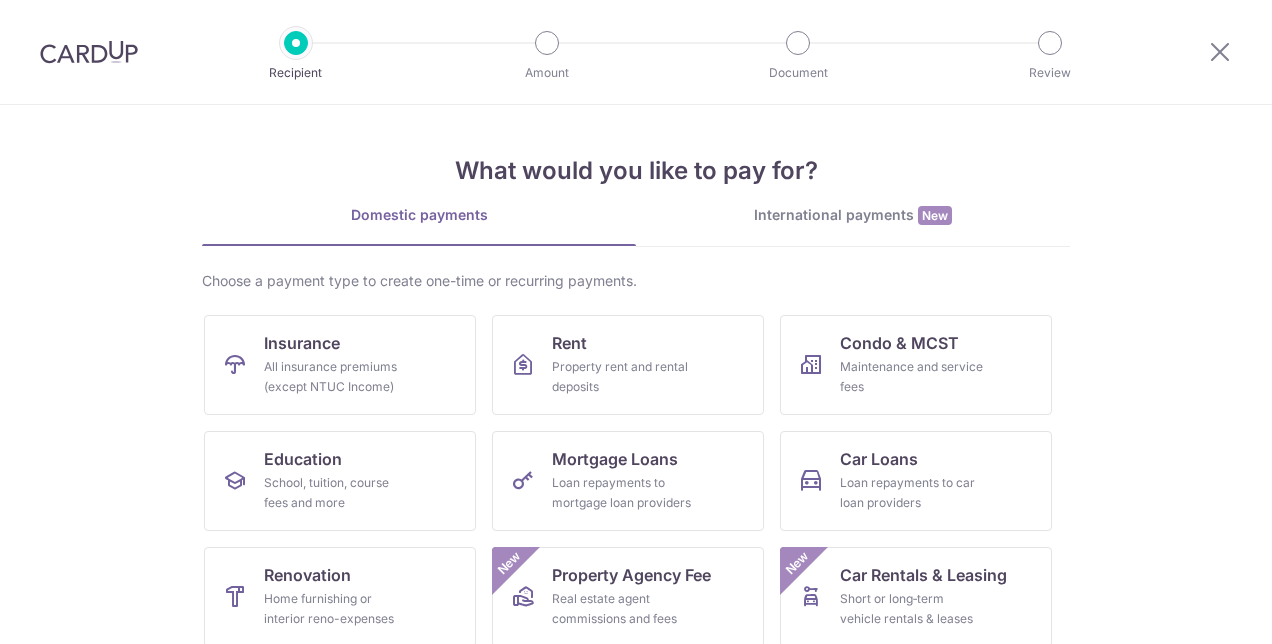 scroll, scrollTop: 0, scrollLeft: 0, axis: both 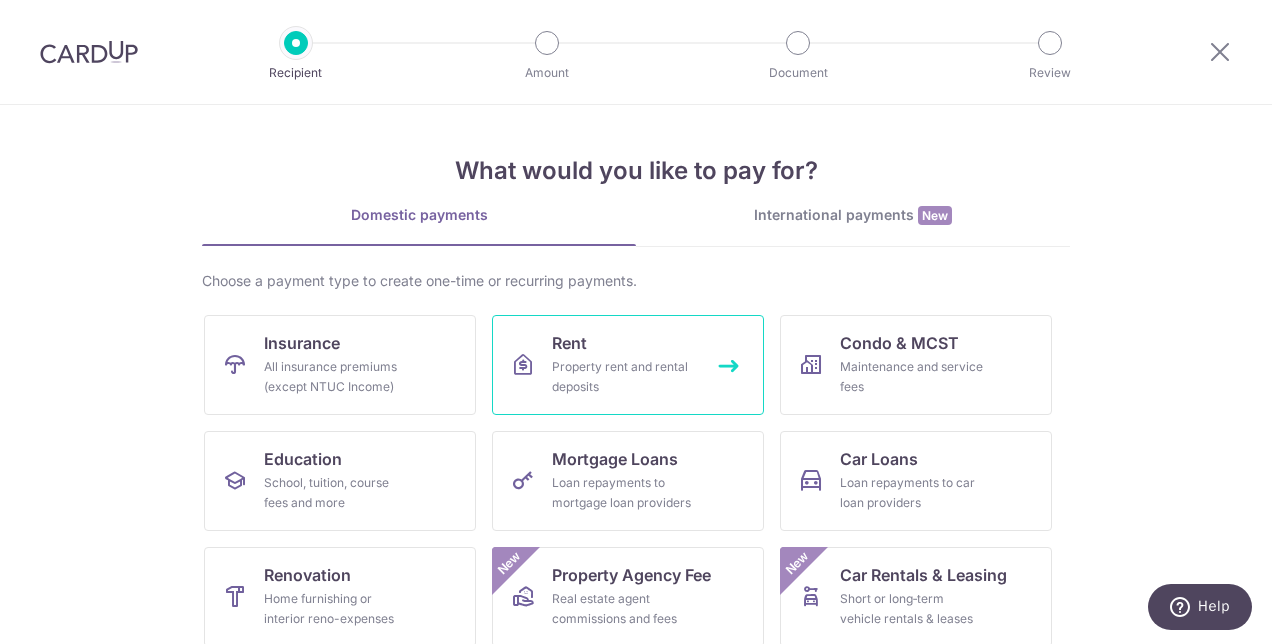 click on "Property rent and rental deposits" at bounding box center (624, 377) 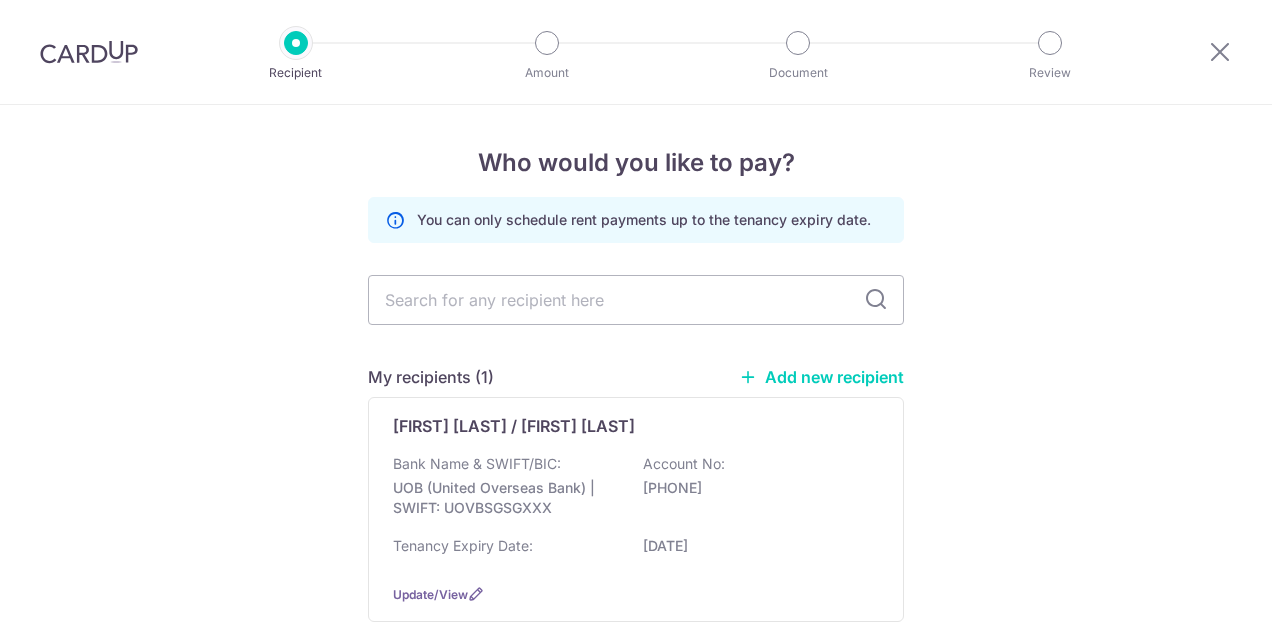 scroll, scrollTop: 0, scrollLeft: 0, axis: both 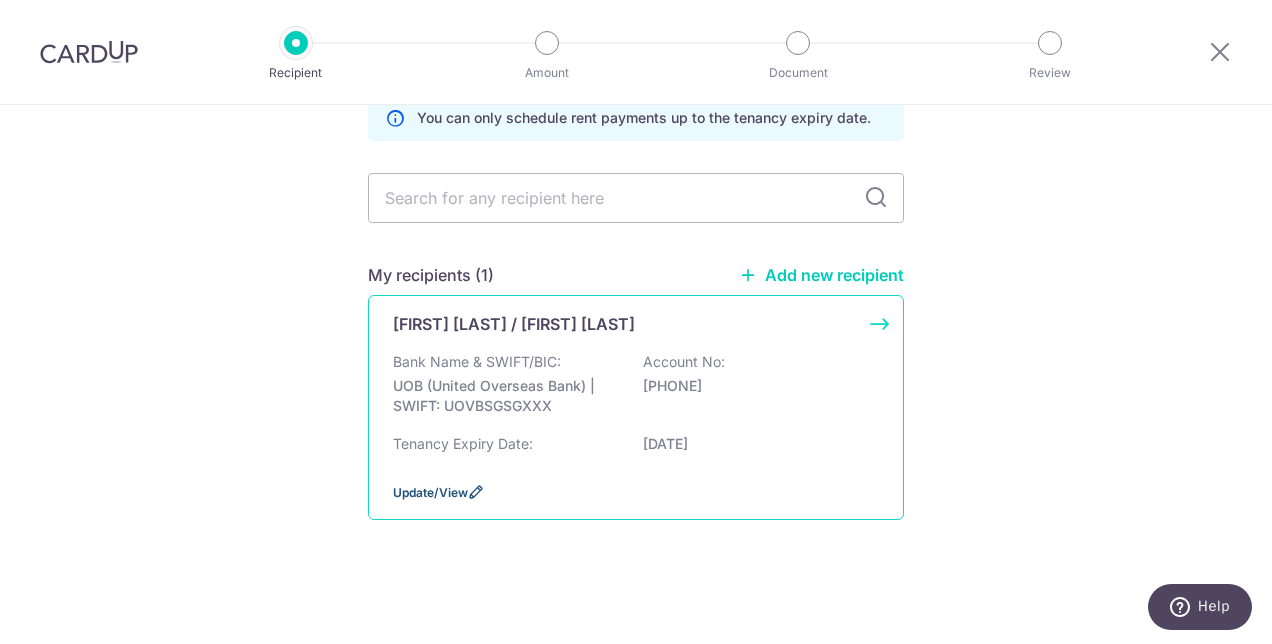 click on "Update/View" at bounding box center [430, 492] 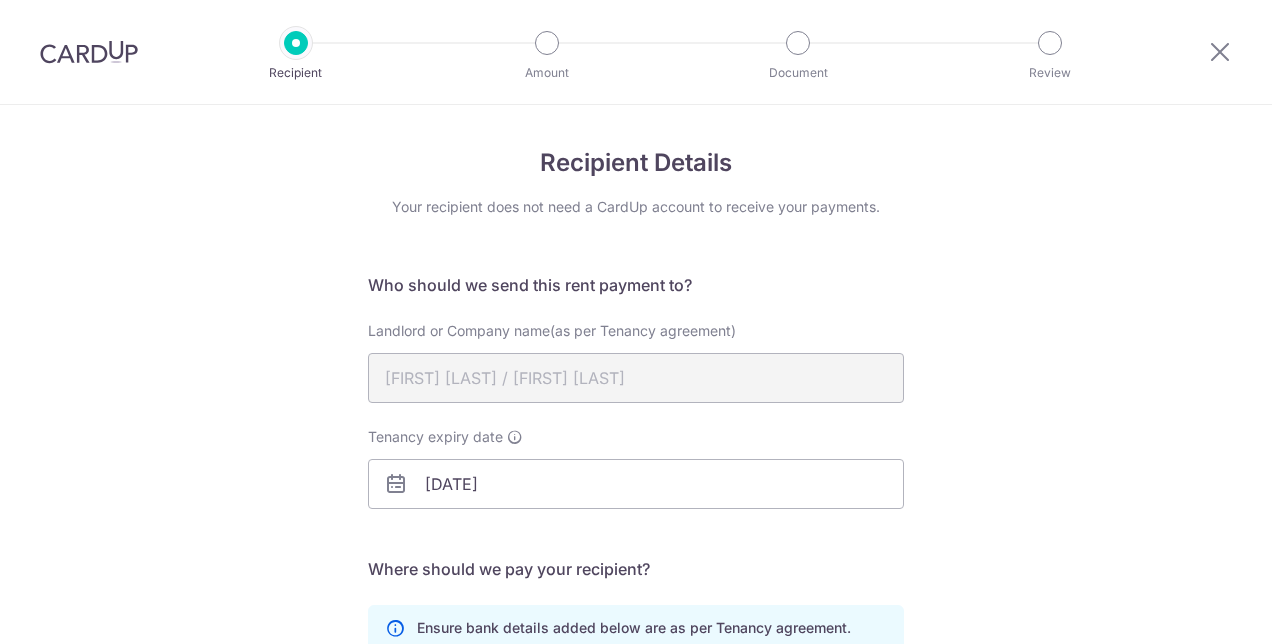 scroll, scrollTop: 0, scrollLeft: 0, axis: both 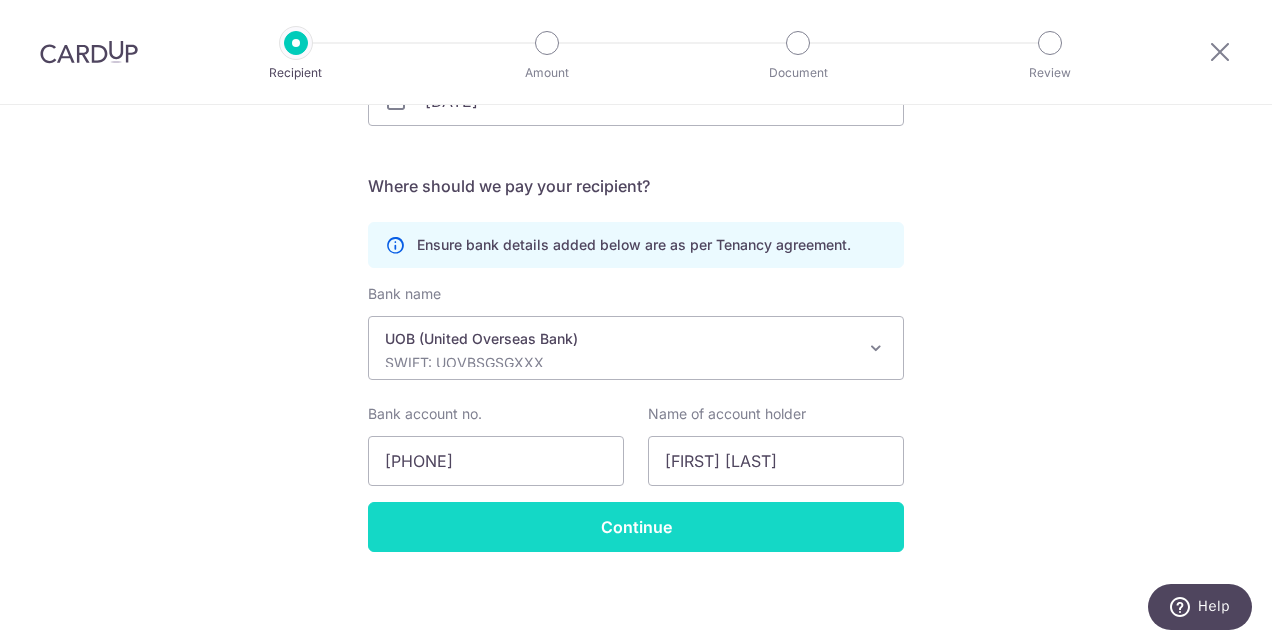 click on "Continue" at bounding box center (636, 527) 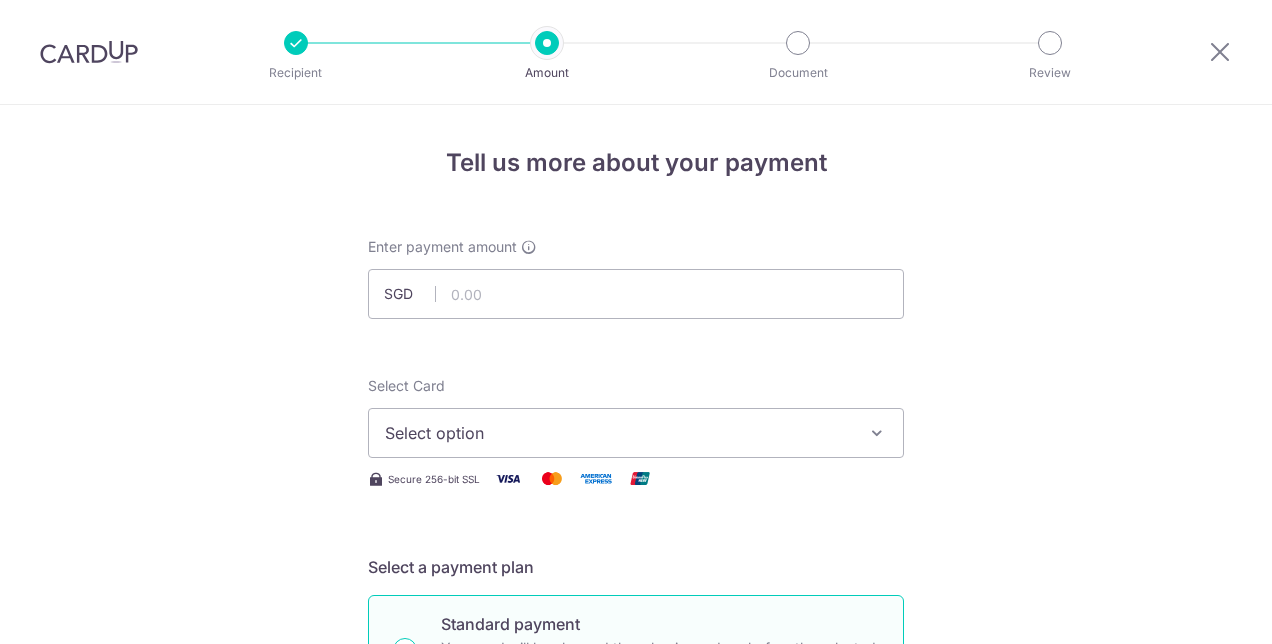 scroll, scrollTop: 0, scrollLeft: 0, axis: both 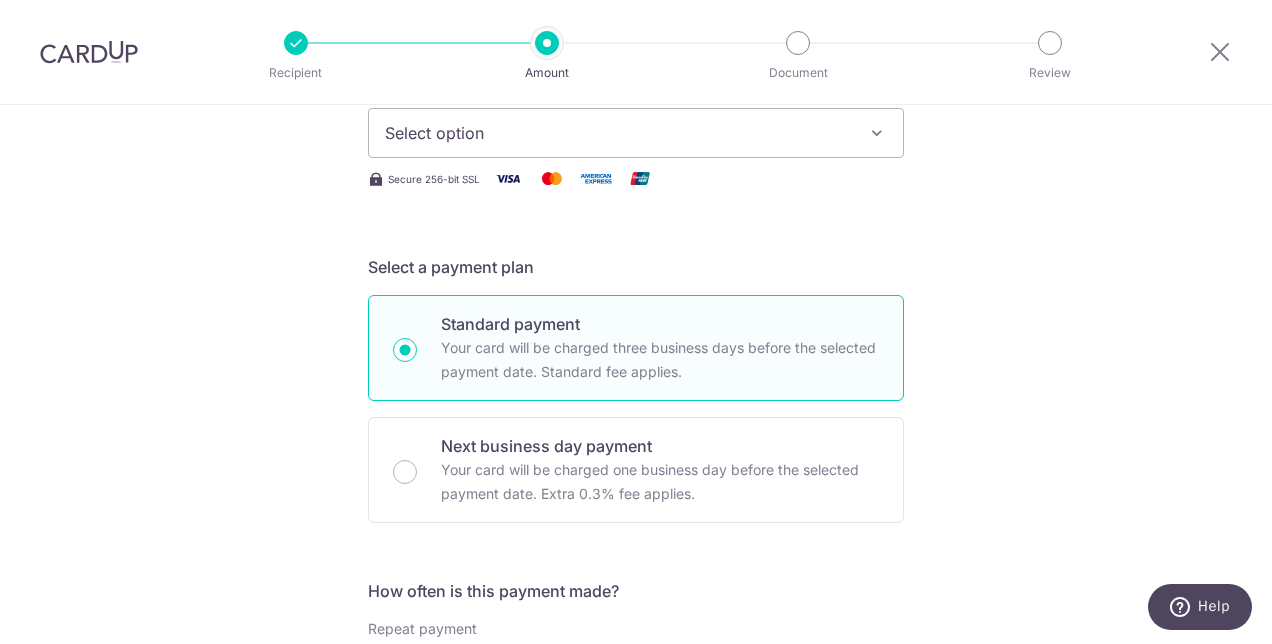 click on "Select option" at bounding box center (618, 133) 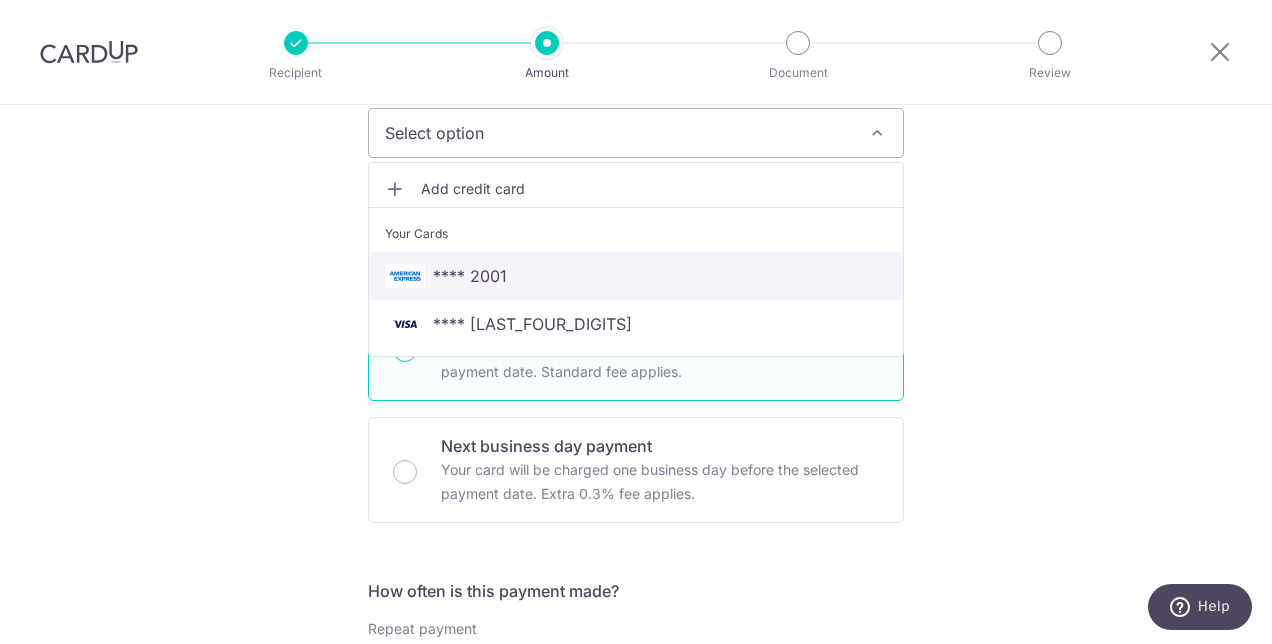 drag, startPoint x: 444, startPoint y: 269, endPoint x: 799, endPoint y: 294, distance: 355.87918 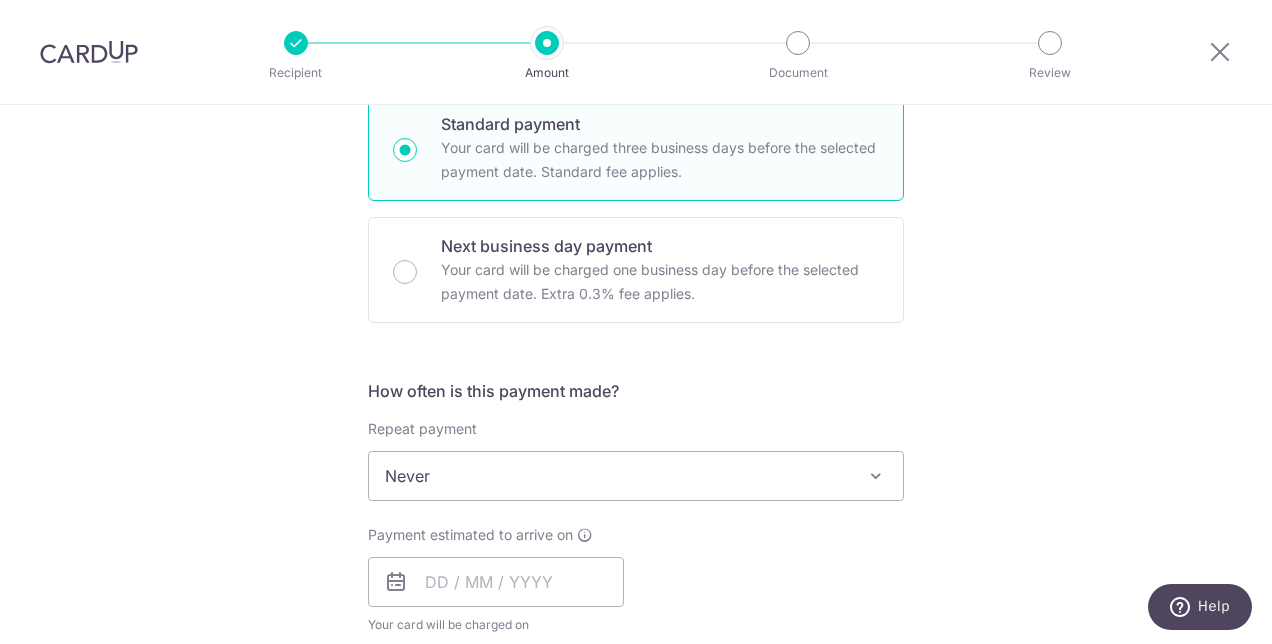 scroll, scrollTop: 700, scrollLeft: 0, axis: vertical 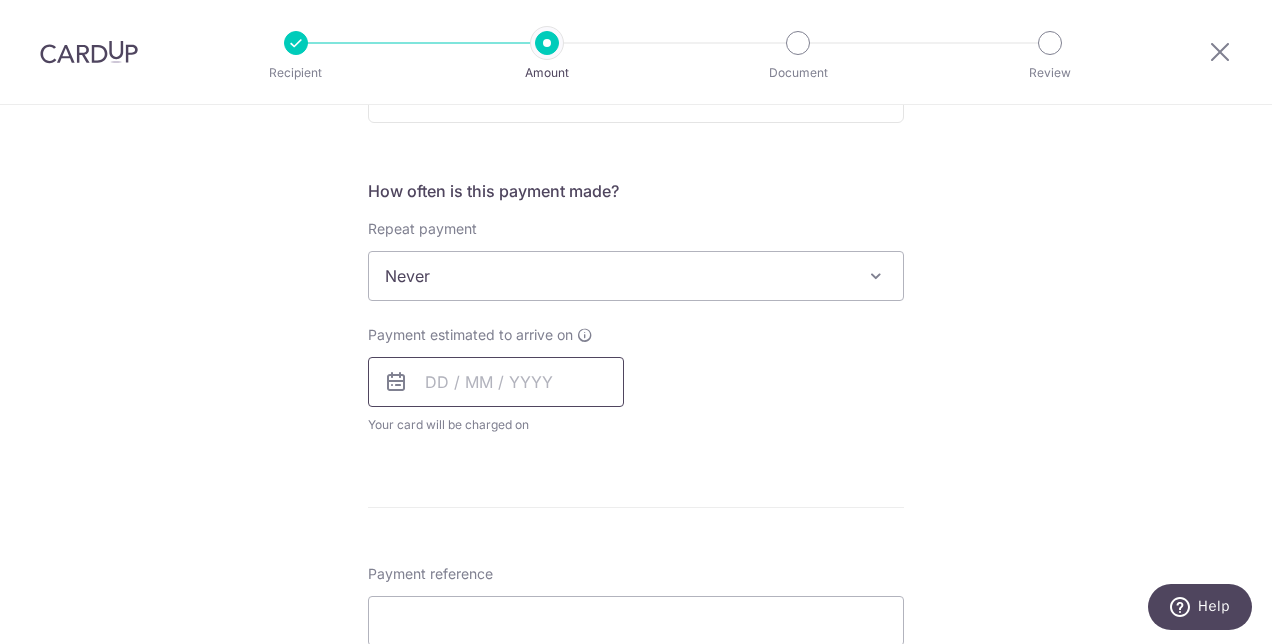 click at bounding box center (496, 382) 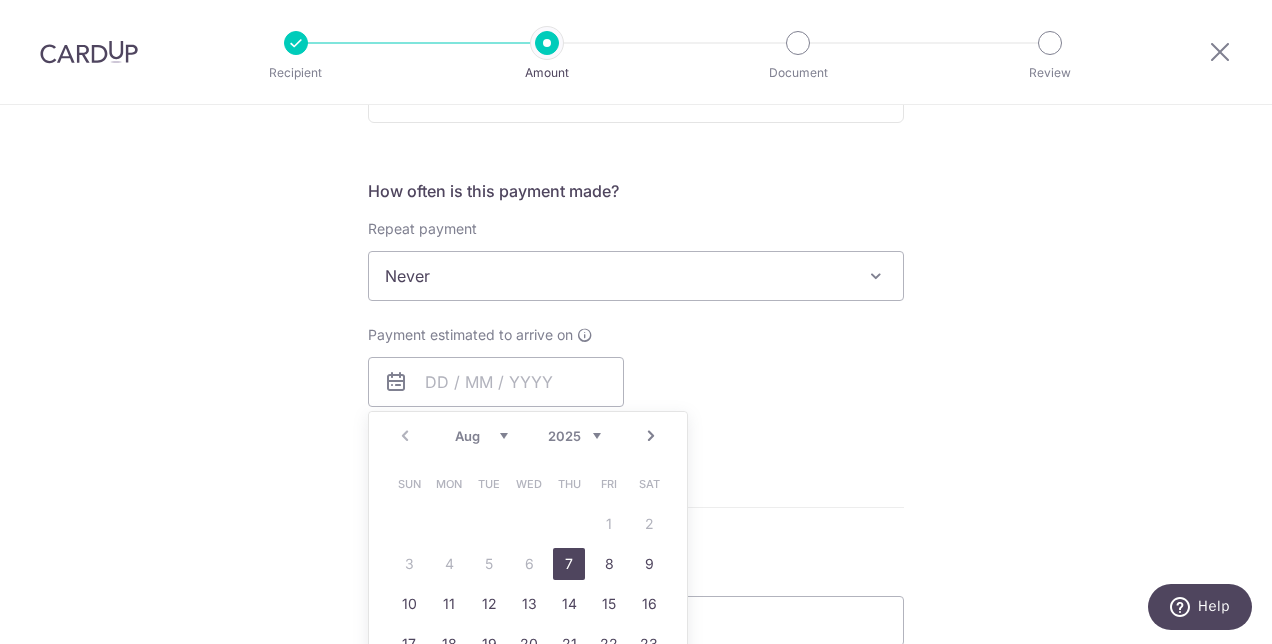 click on "7" at bounding box center [569, 564] 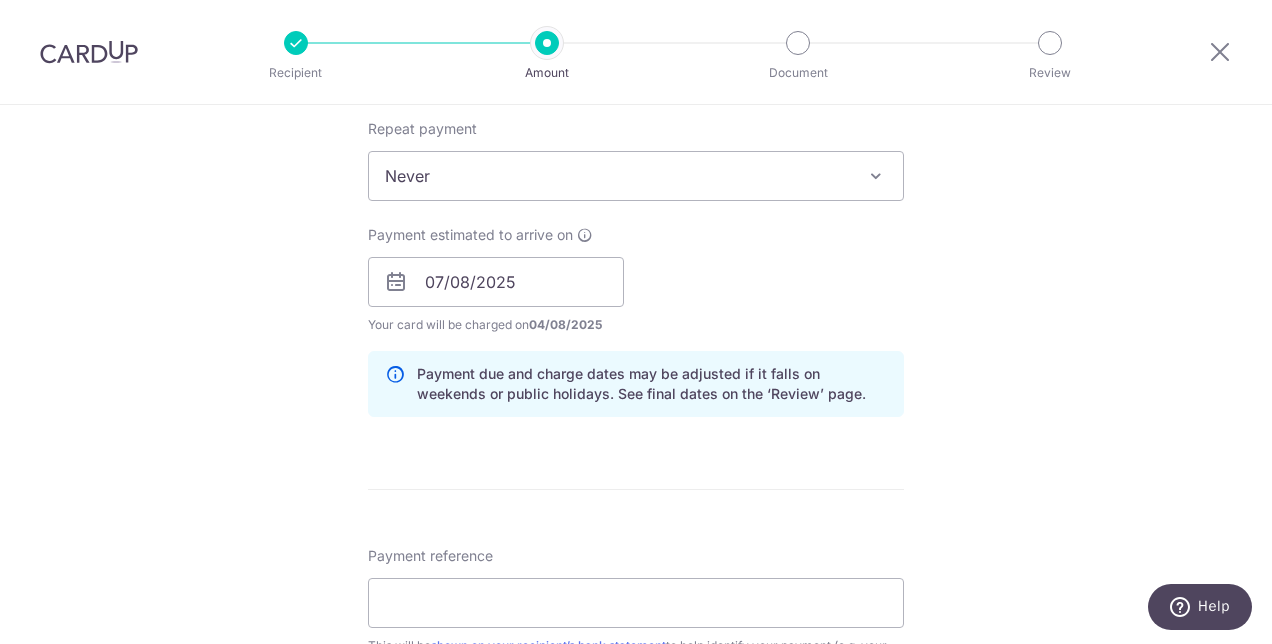 scroll, scrollTop: 900, scrollLeft: 0, axis: vertical 